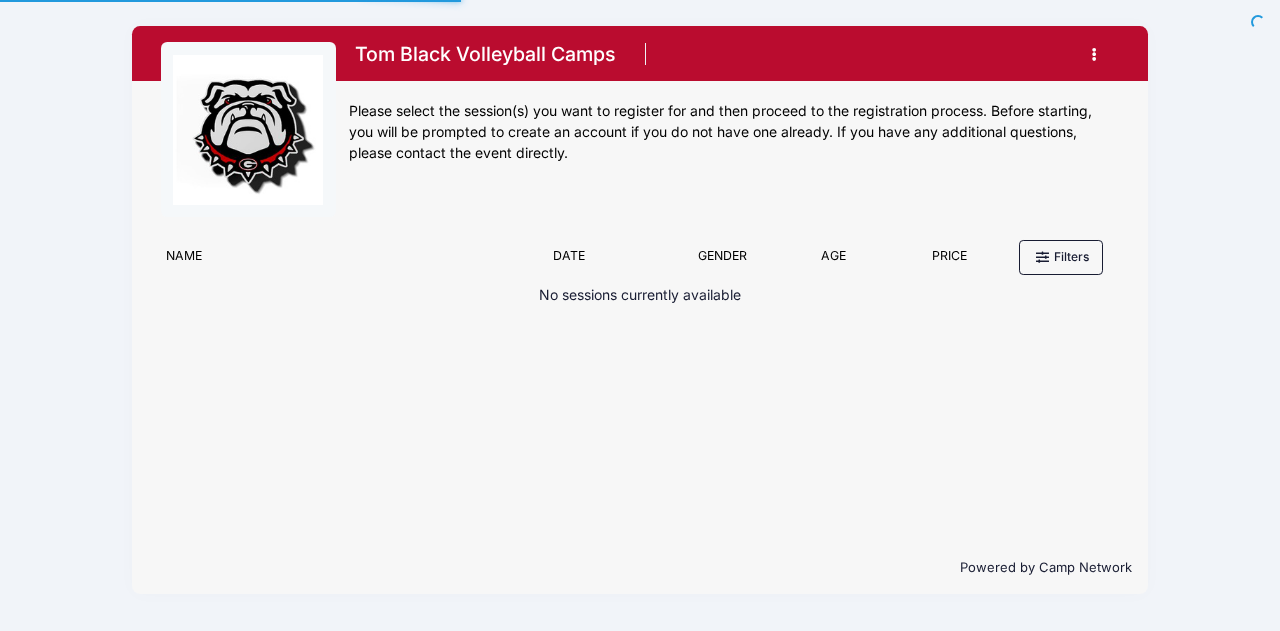 scroll, scrollTop: 0, scrollLeft: 0, axis: both 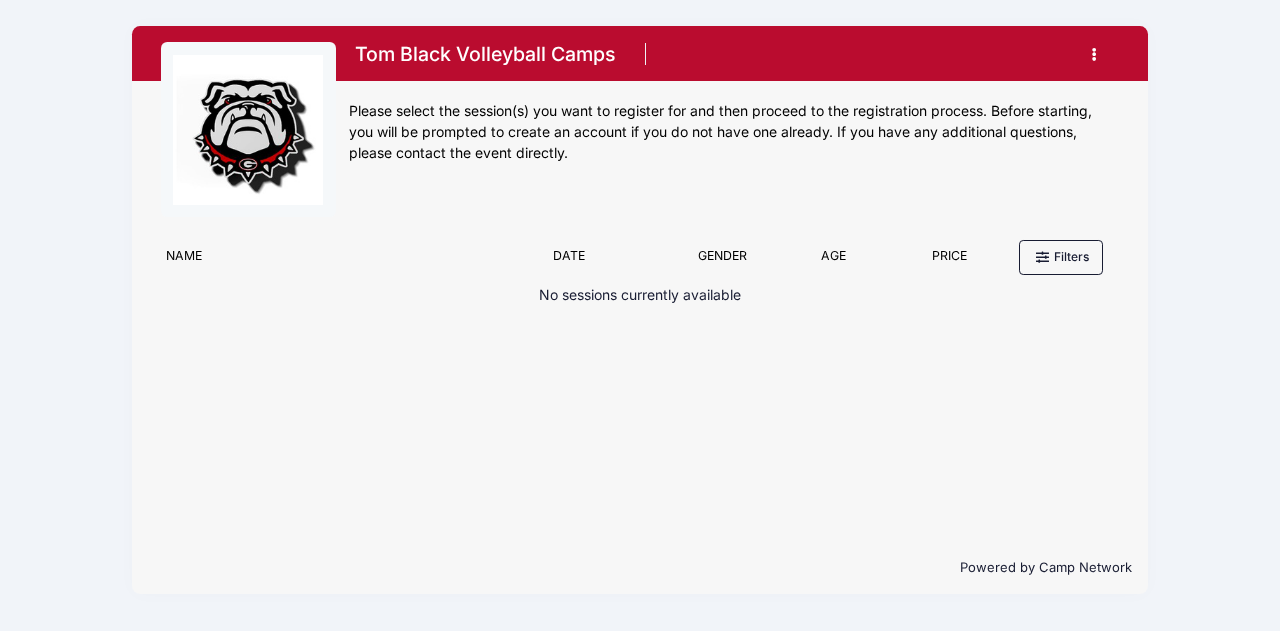 click at bounding box center [1095, 54] 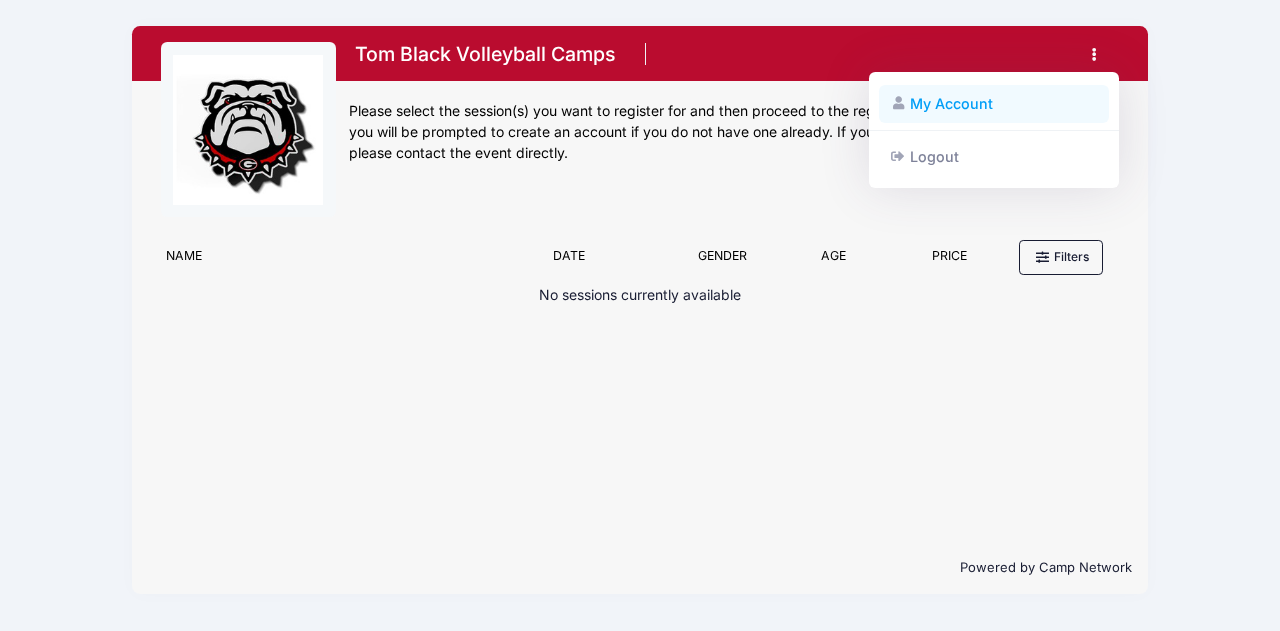click on "My Account" at bounding box center (994, 104) 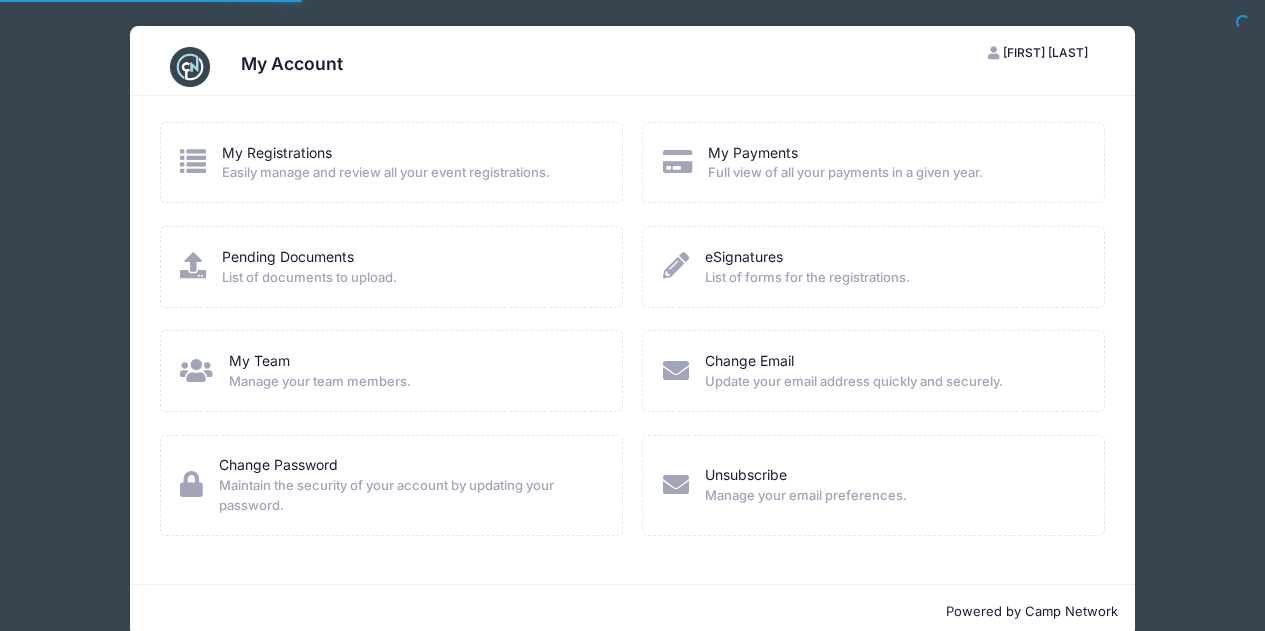 scroll, scrollTop: 0, scrollLeft: 0, axis: both 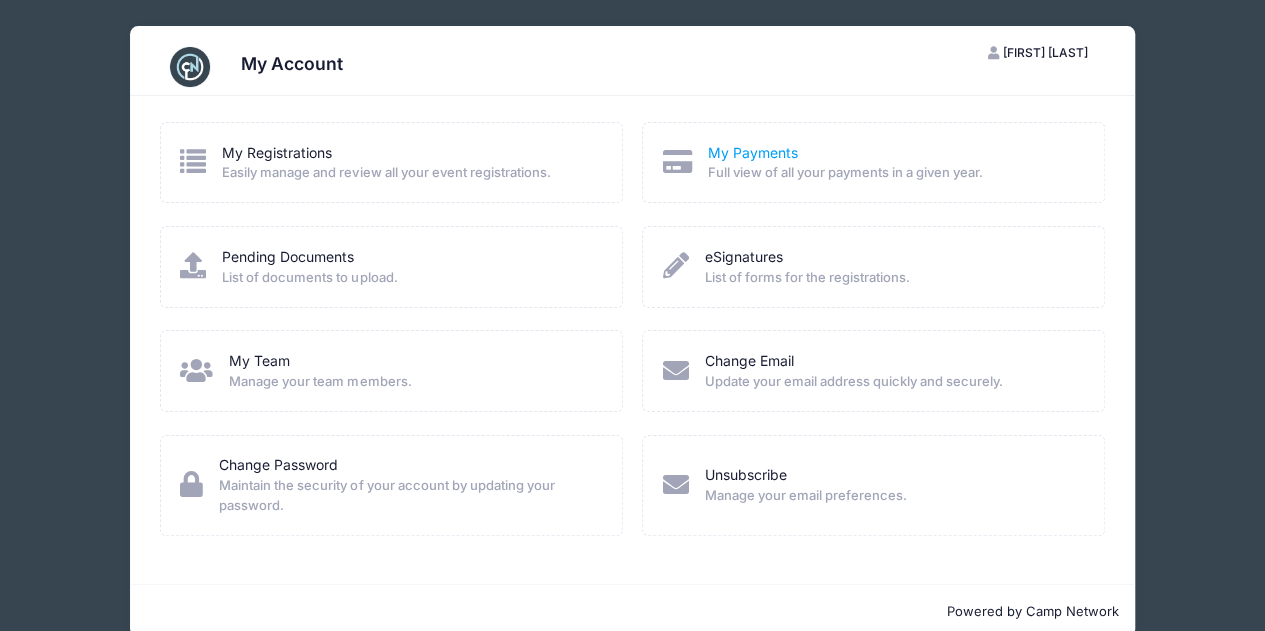 click on "My Payments" at bounding box center (753, 152) 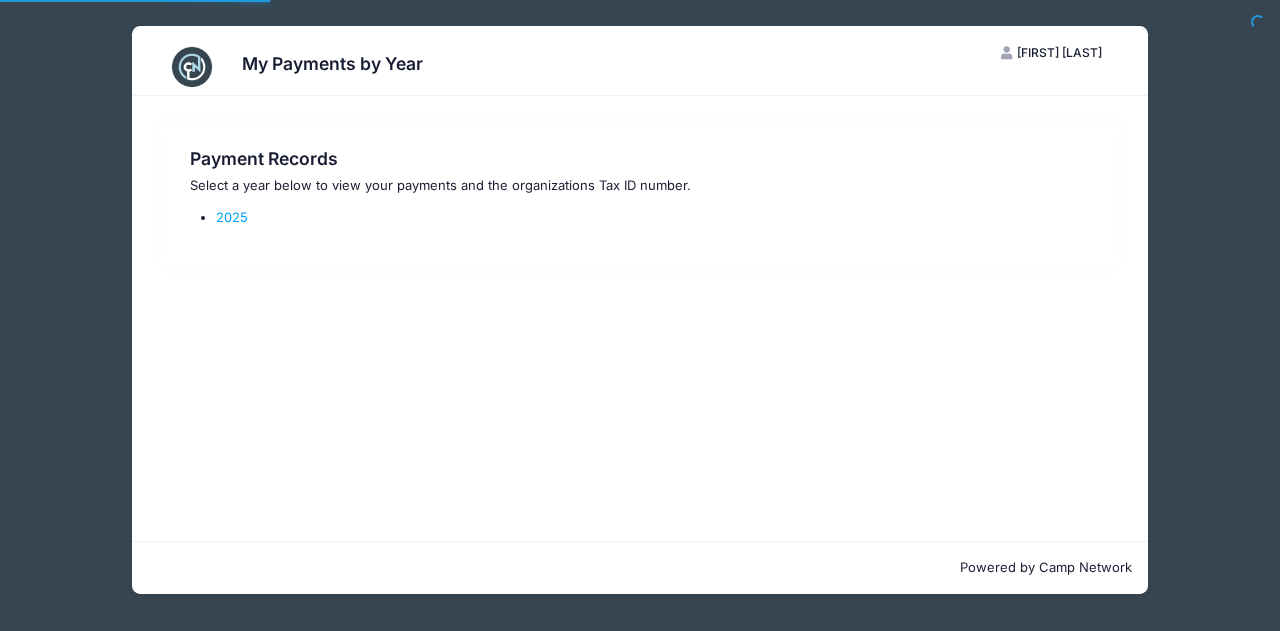scroll, scrollTop: 0, scrollLeft: 0, axis: both 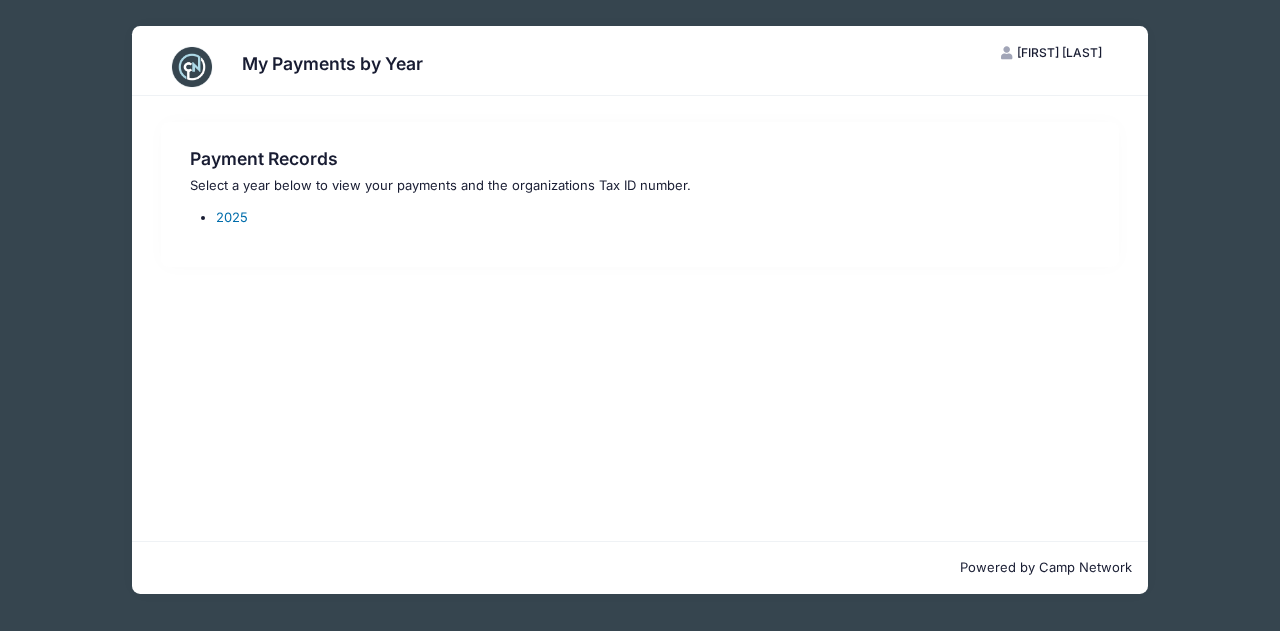 click on "2025" at bounding box center (232, 217) 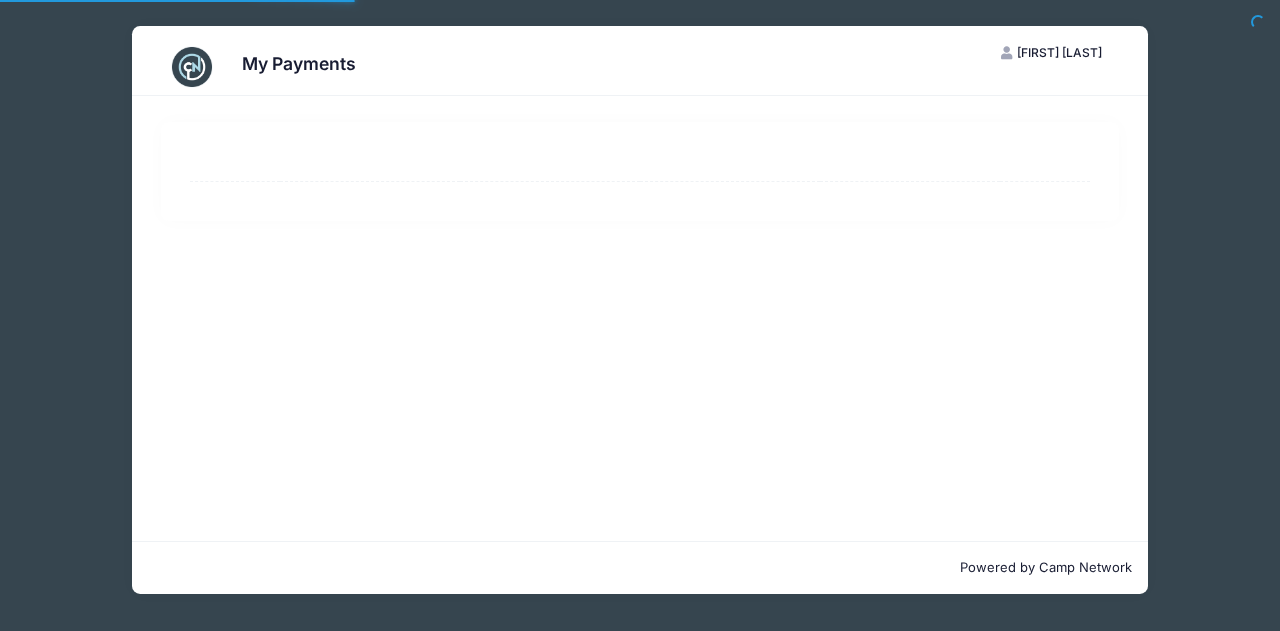 scroll, scrollTop: 0, scrollLeft: 0, axis: both 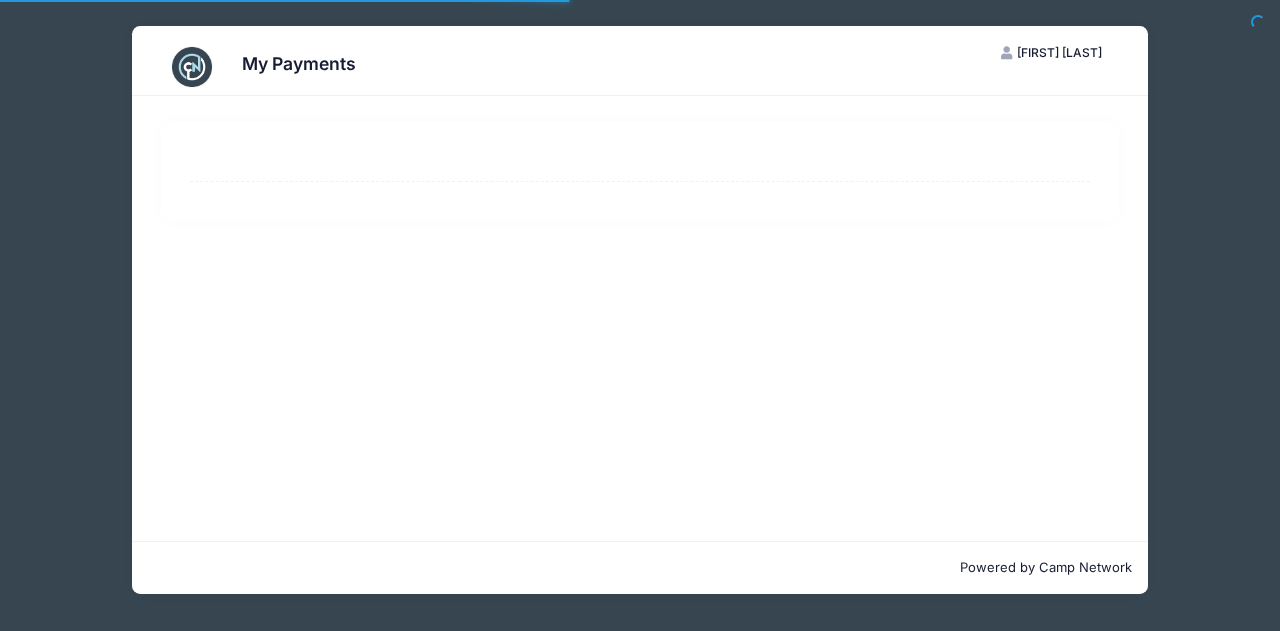 select on "10" 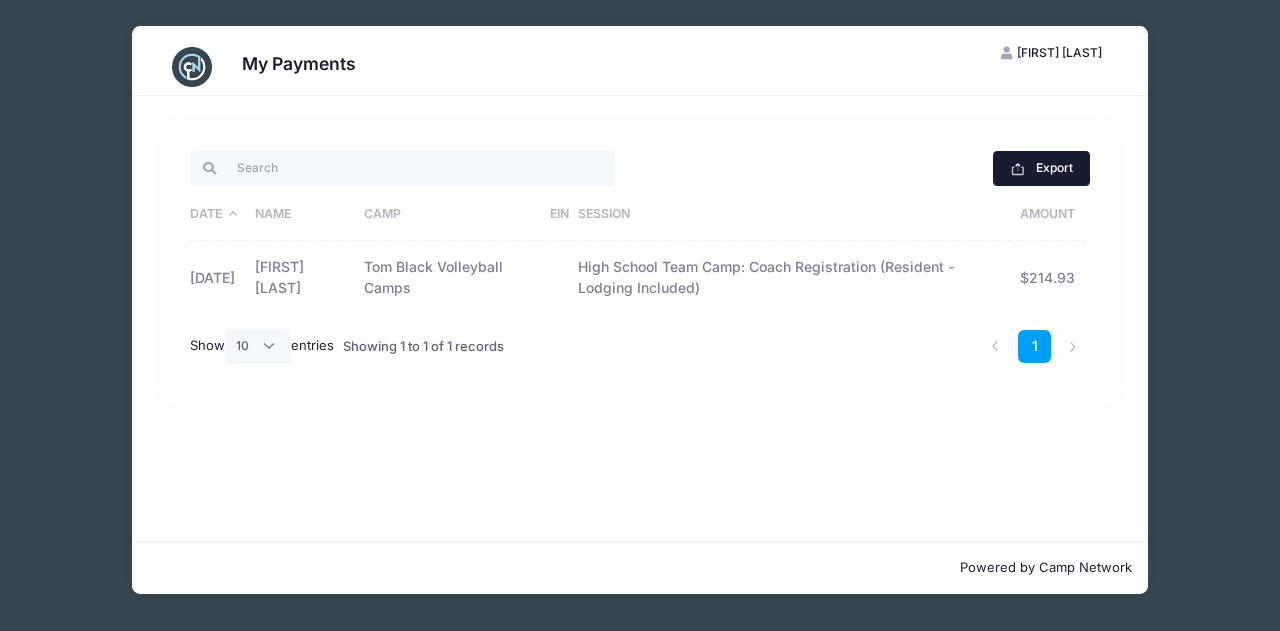 click on "Export" at bounding box center (1041, 168) 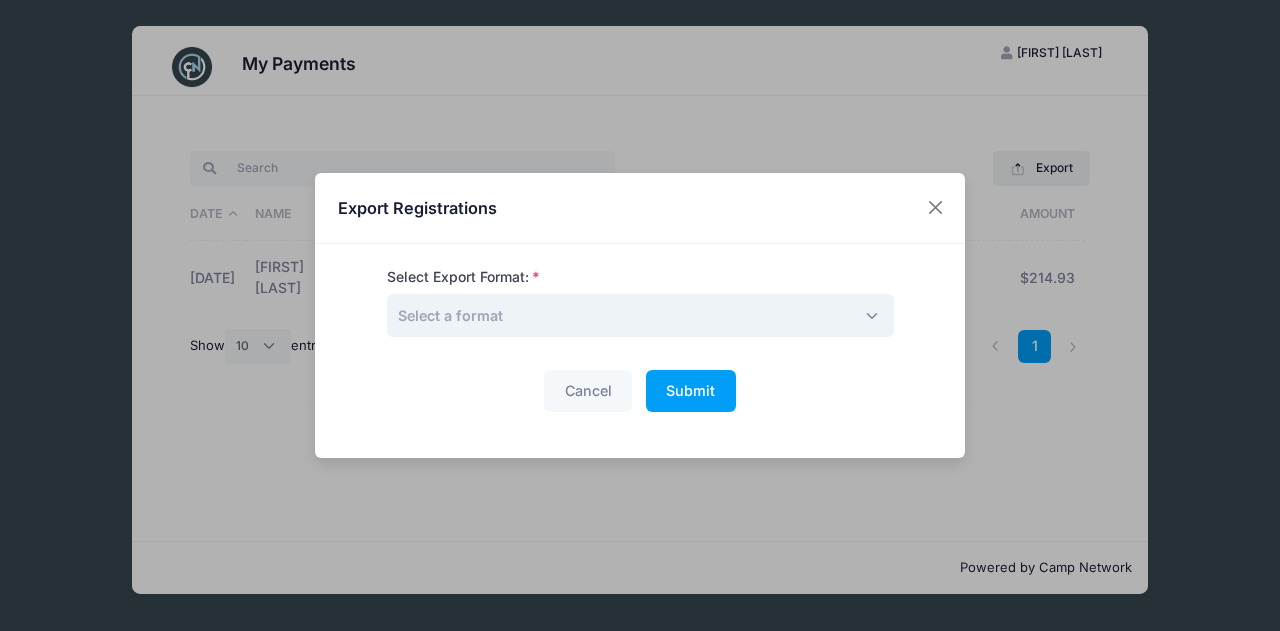click on "Select a format" at bounding box center (640, 315) 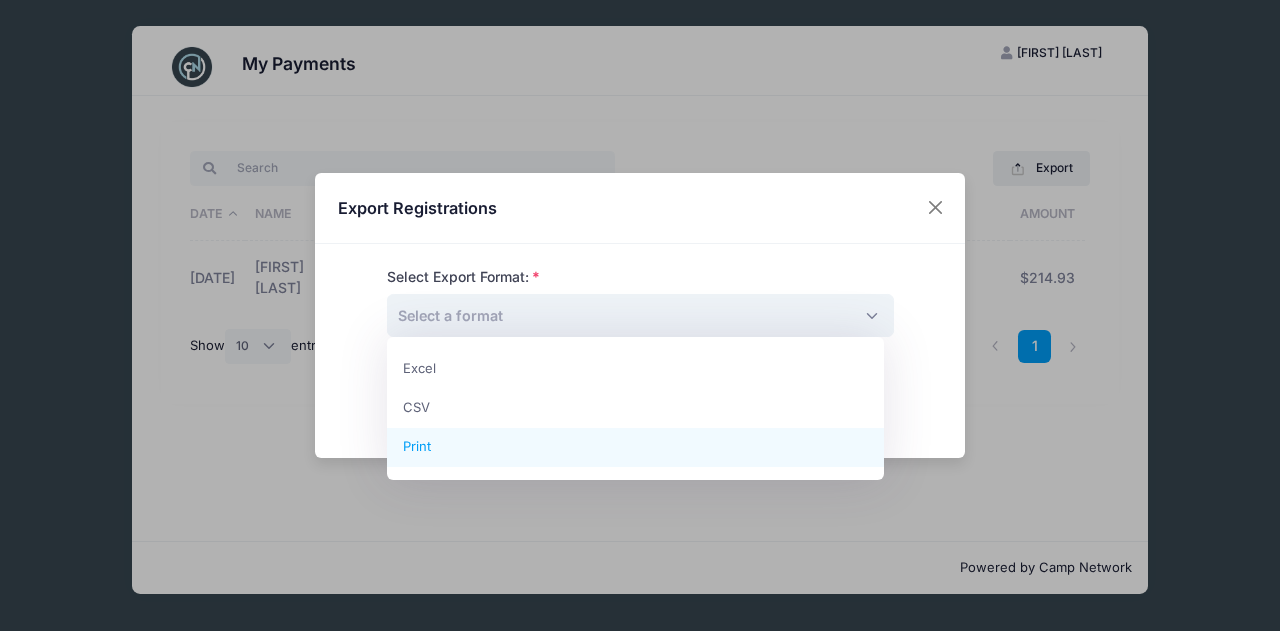 select on "print" 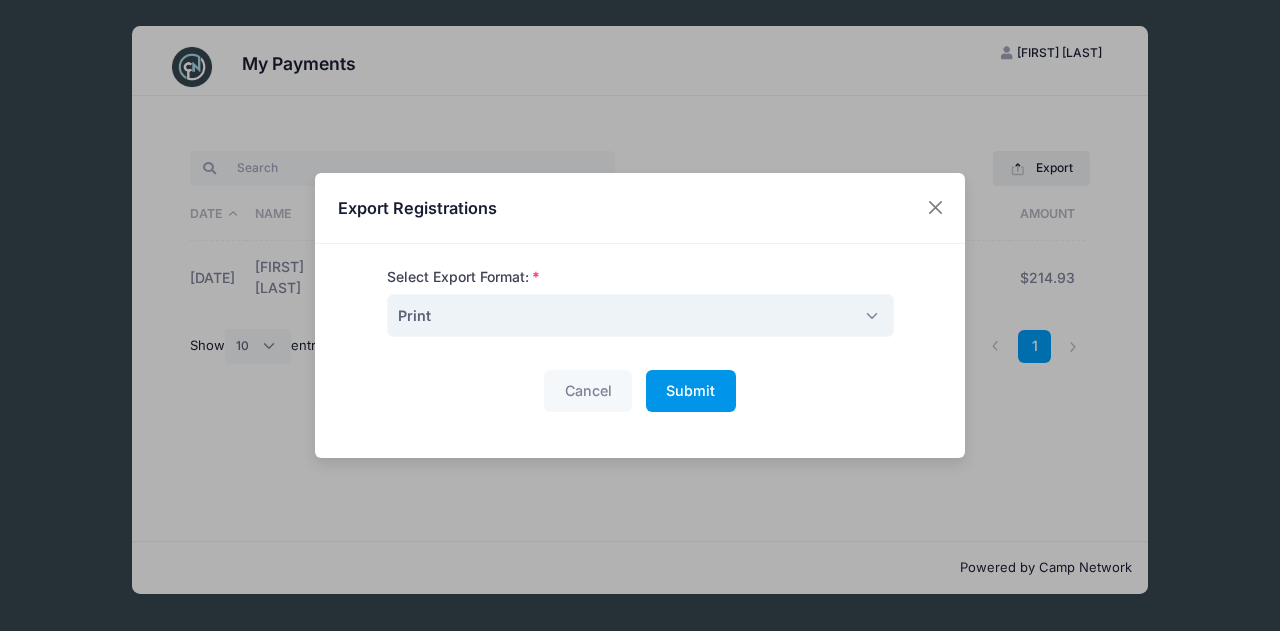 click on "Submit
Please wait..." at bounding box center (691, 391) 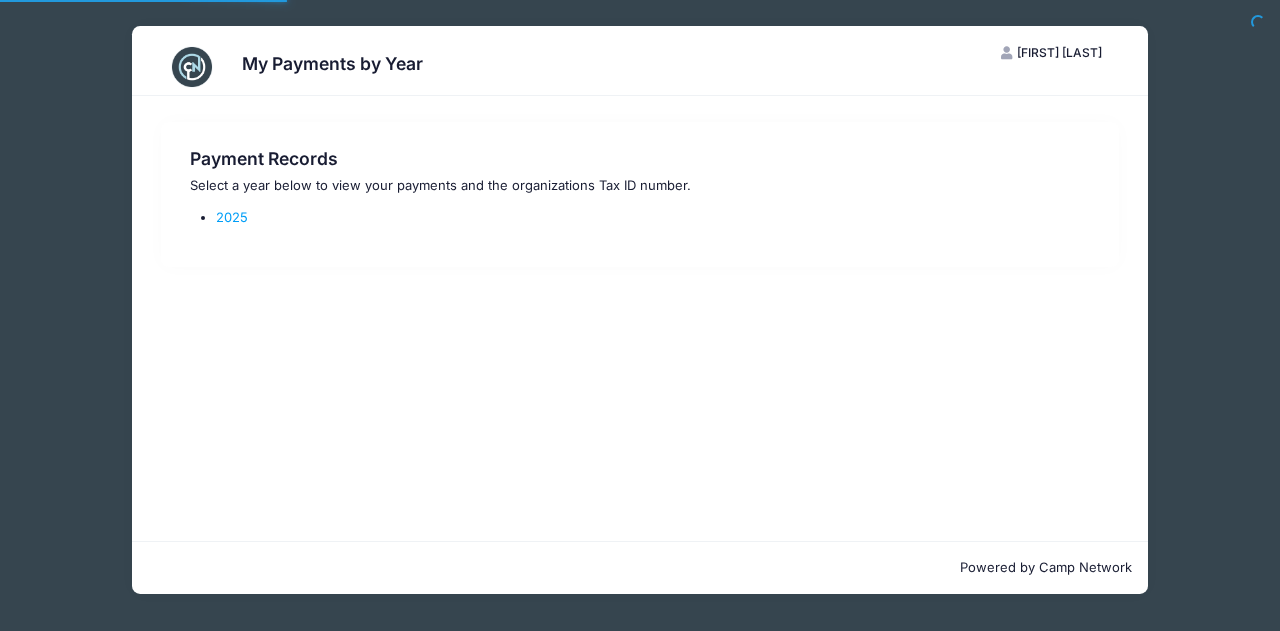 scroll, scrollTop: 0, scrollLeft: 0, axis: both 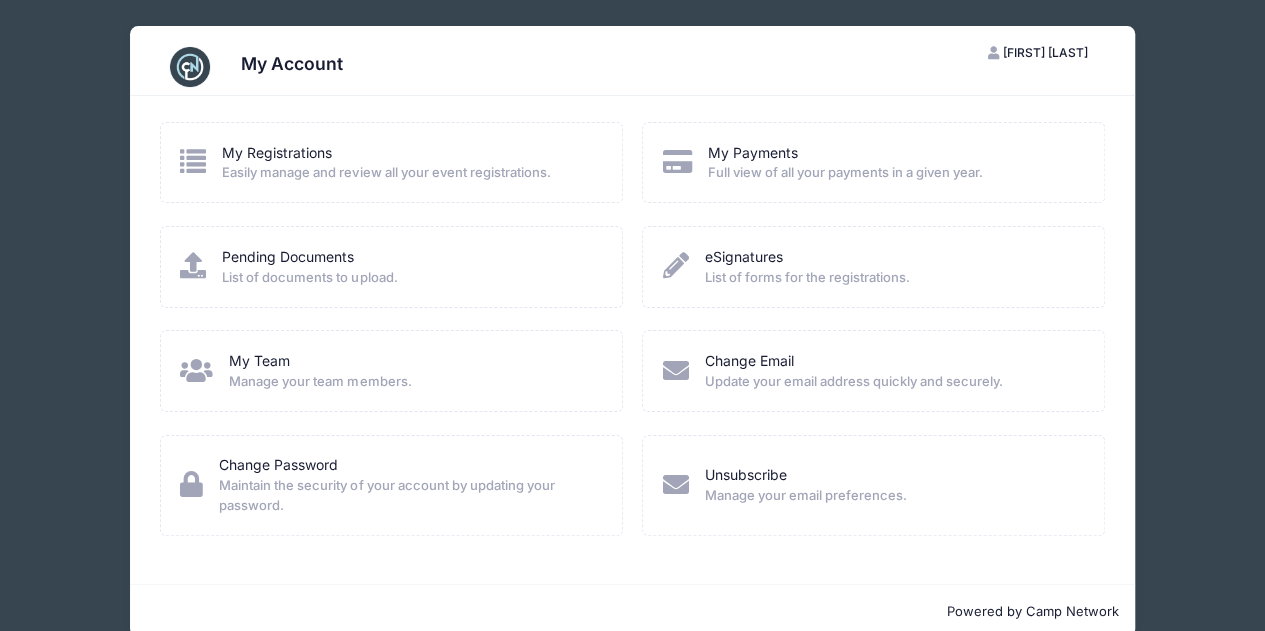click on "Easily manage and review all your event registrations." at bounding box center (386, 173) 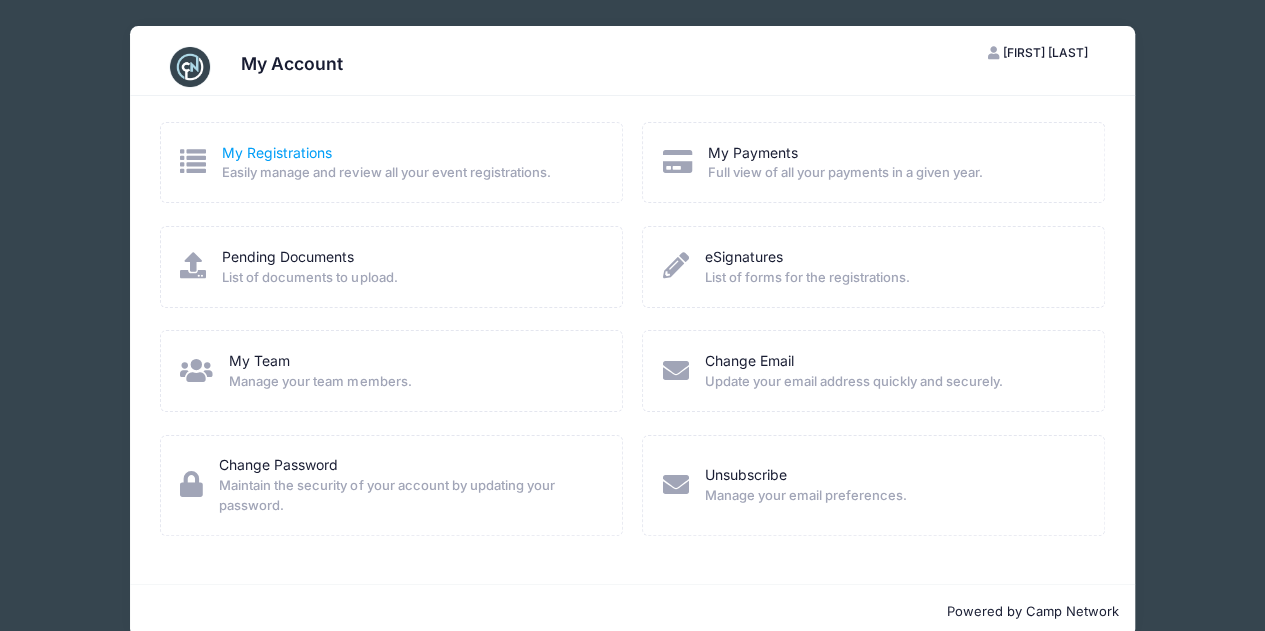 click on "My Registrations" at bounding box center (277, 152) 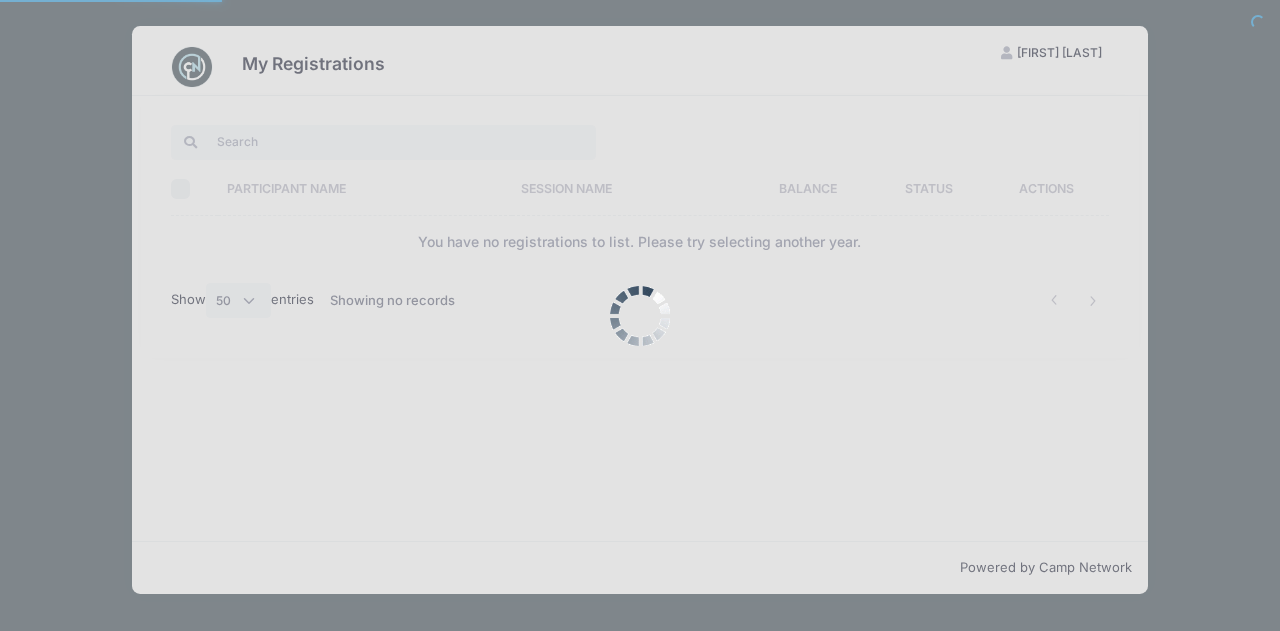 select on "50" 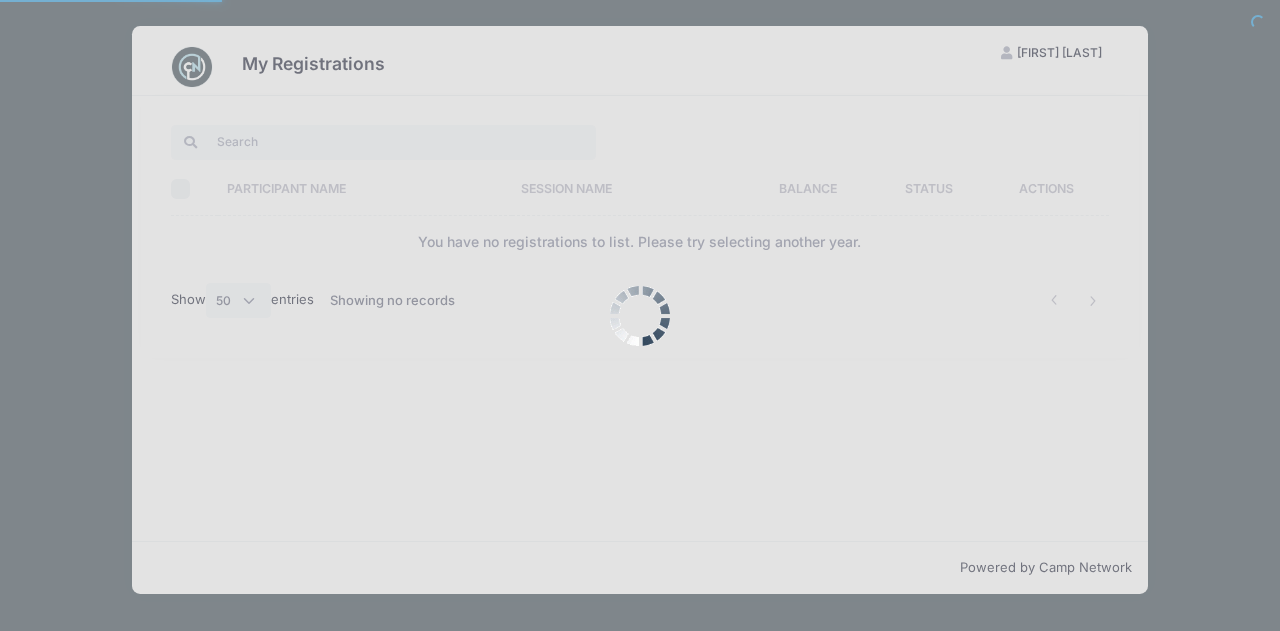 scroll, scrollTop: 0, scrollLeft: 0, axis: both 